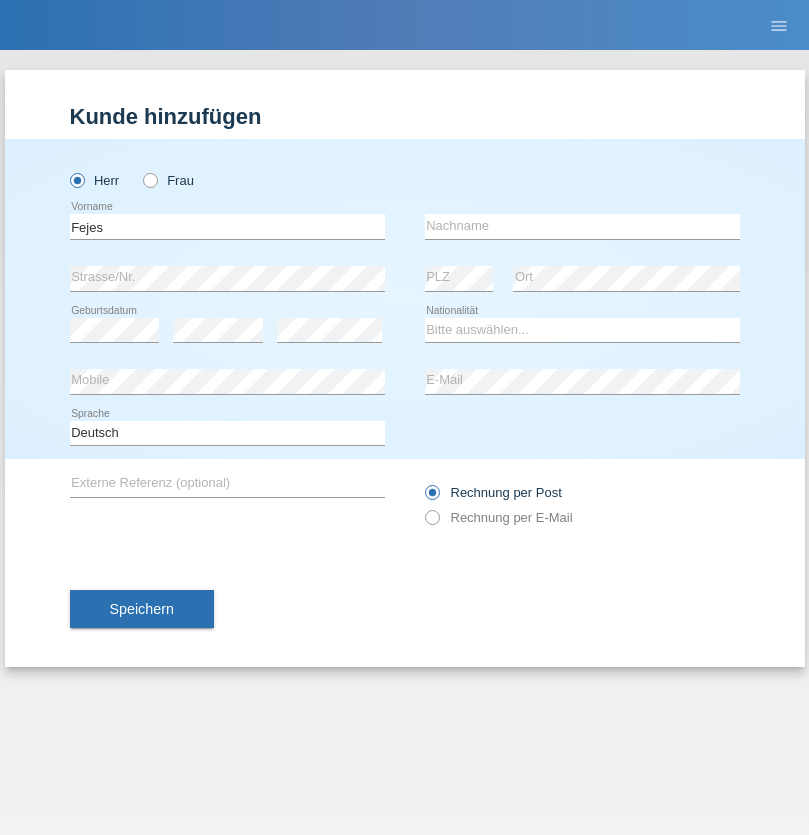 scroll, scrollTop: 0, scrollLeft: 0, axis: both 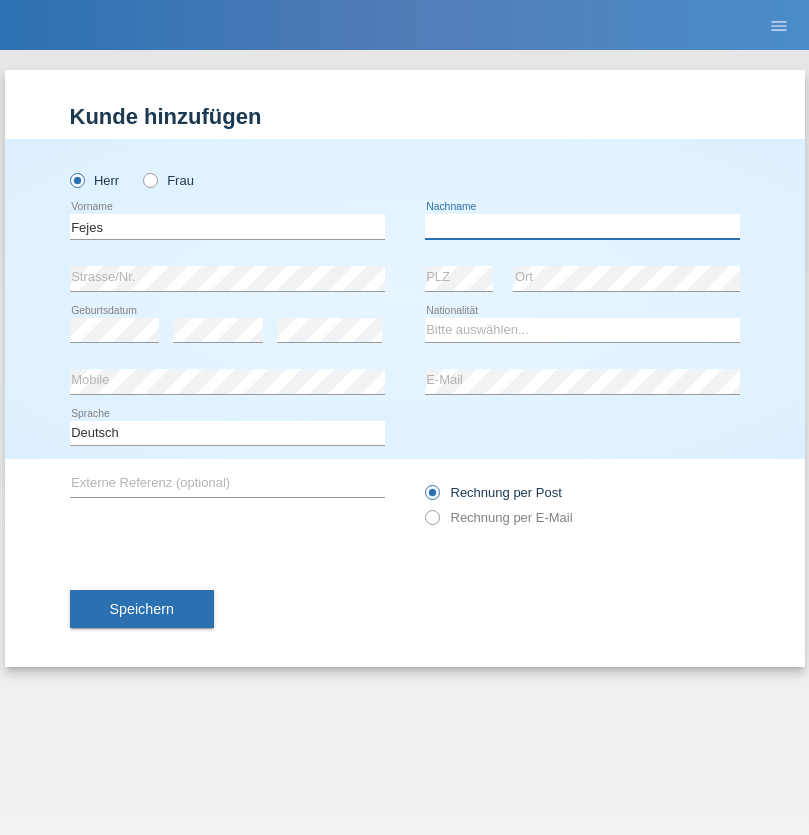 click at bounding box center (582, 226) 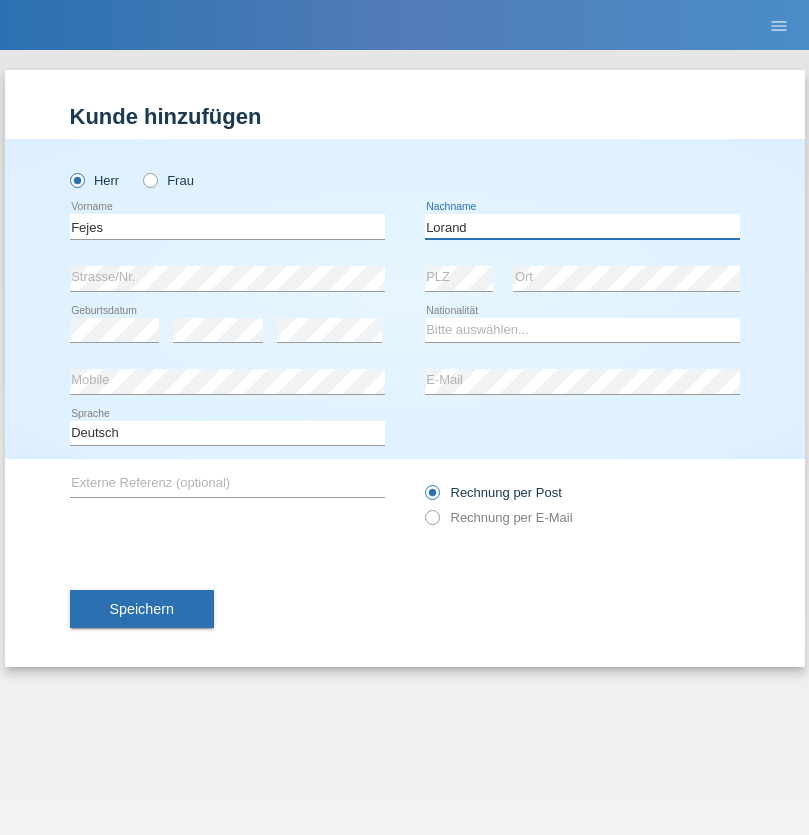 type on "Lorand" 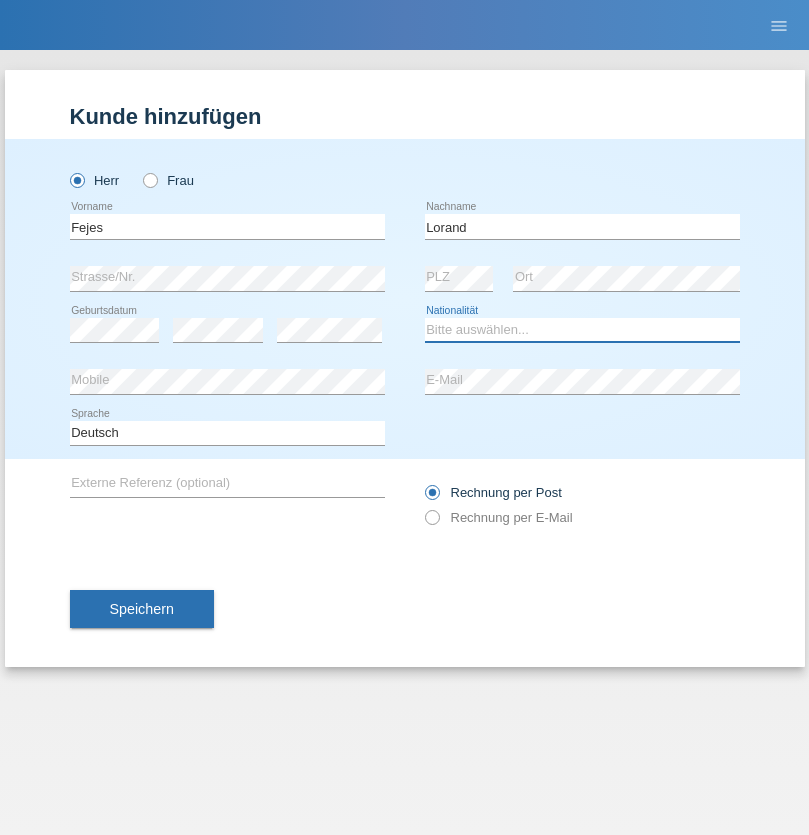 select on "RO" 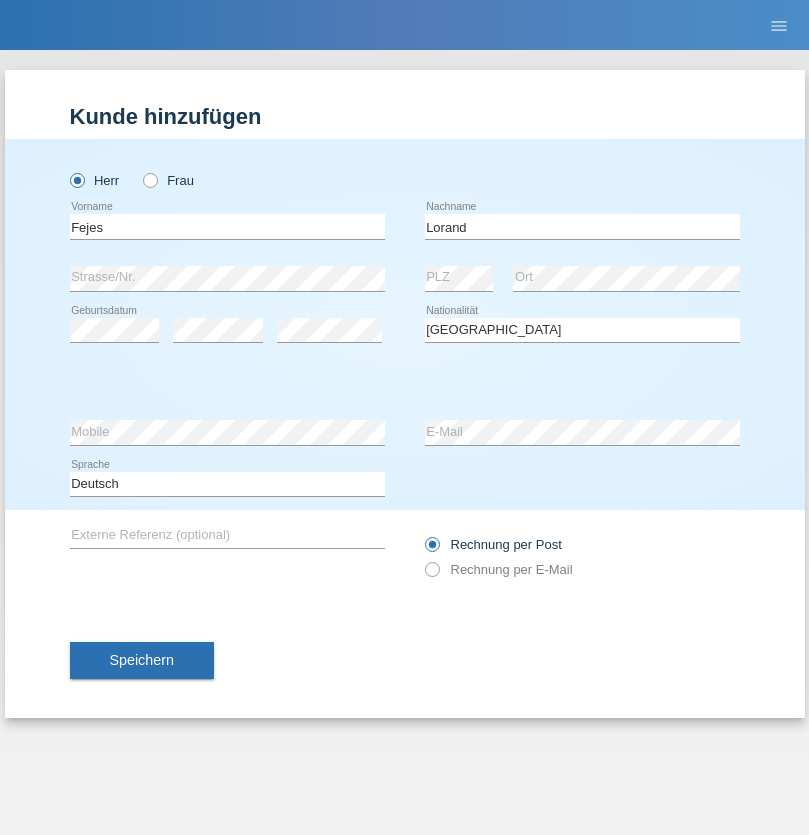 select on "C" 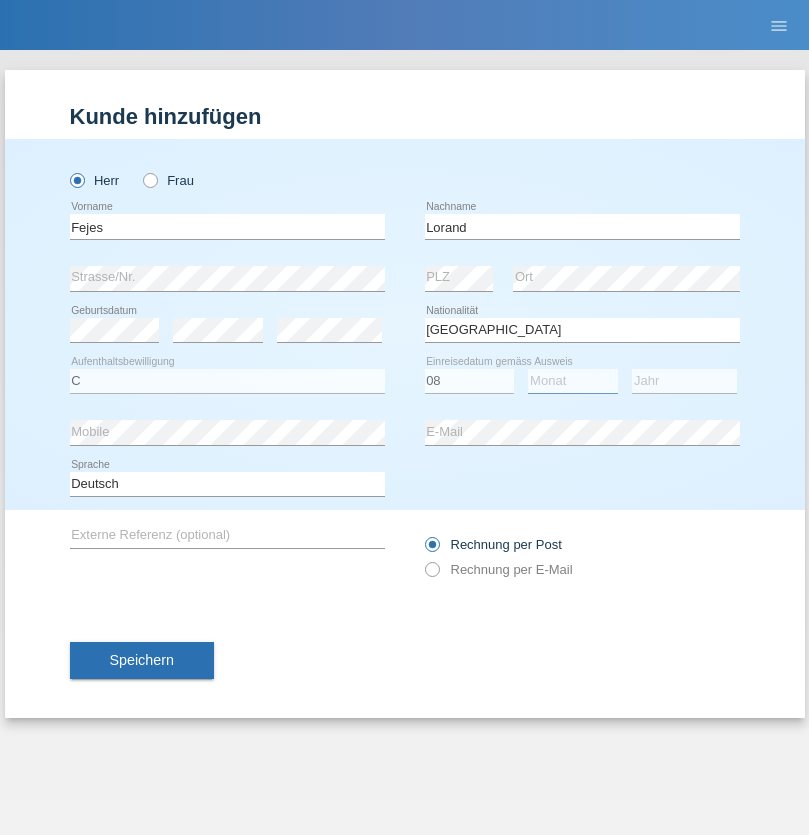 select on "10" 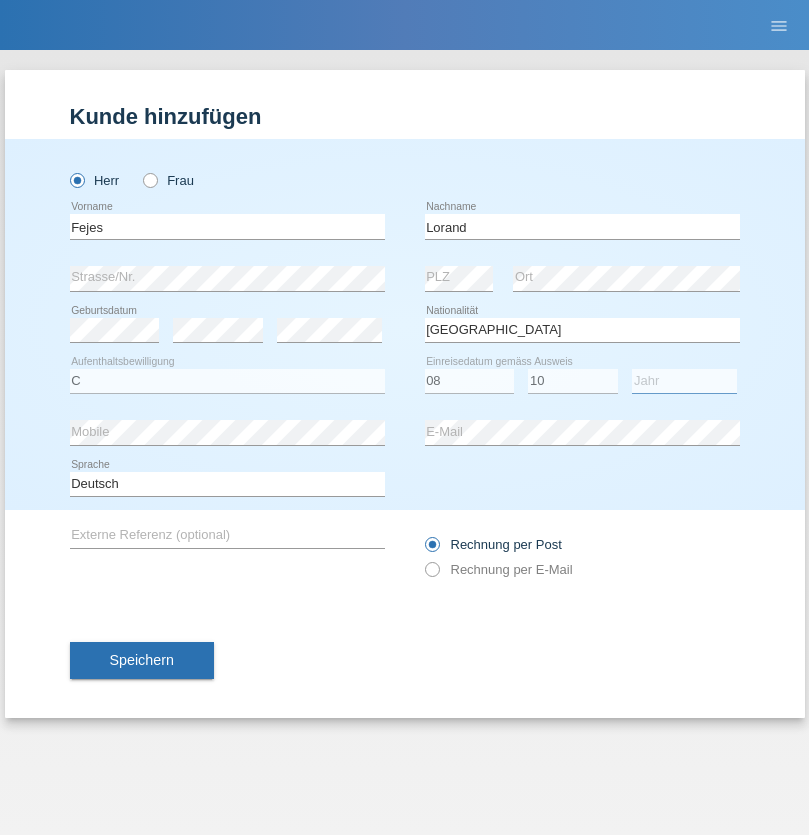 select on "1985" 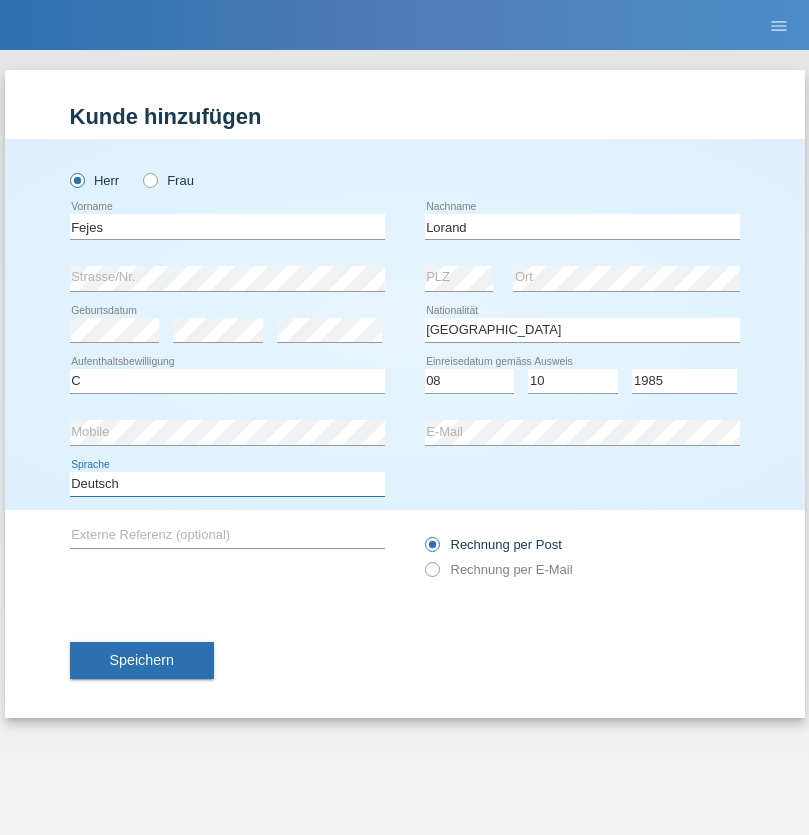select on "en" 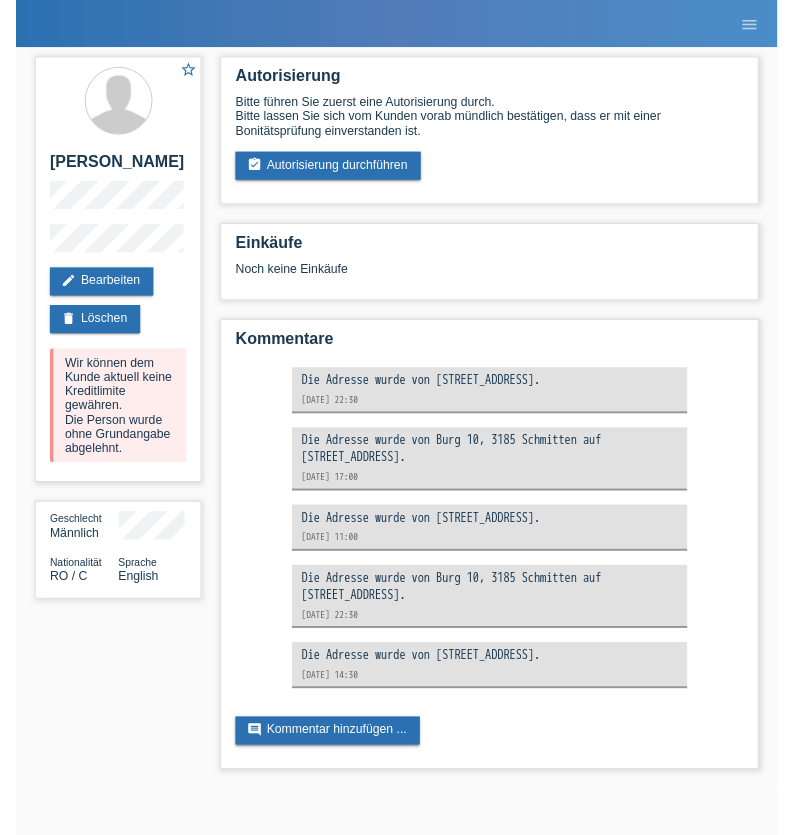 scroll, scrollTop: 0, scrollLeft: 0, axis: both 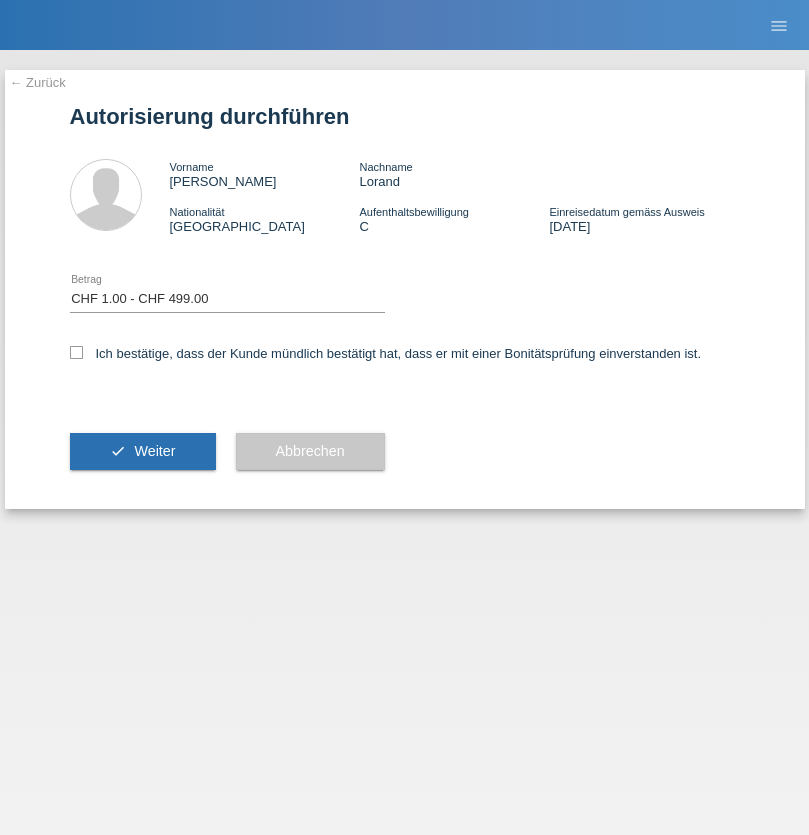 select on "1" 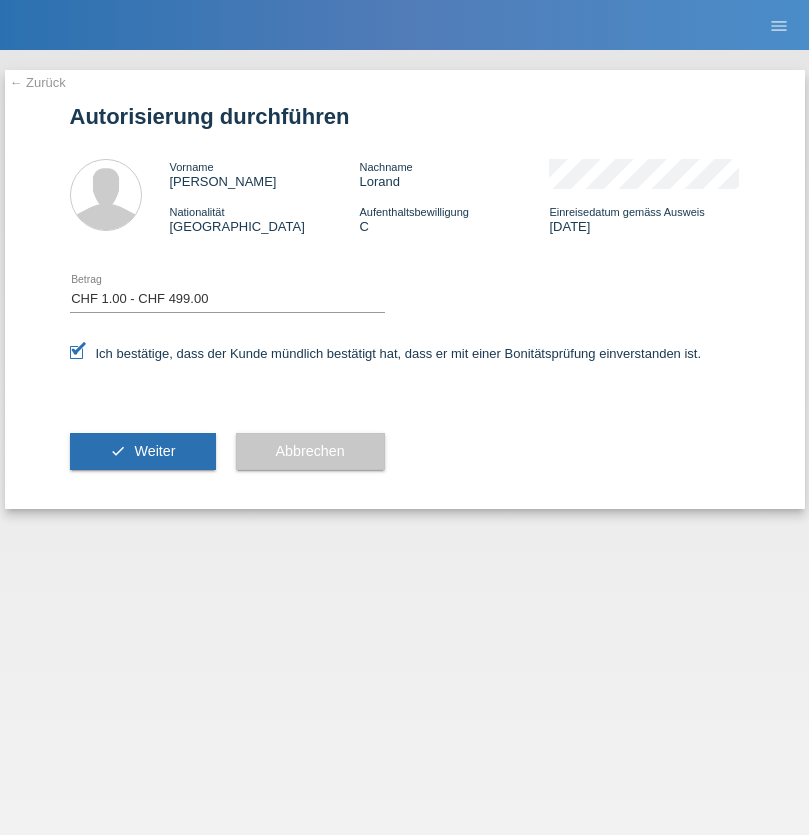 scroll, scrollTop: 0, scrollLeft: 0, axis: both 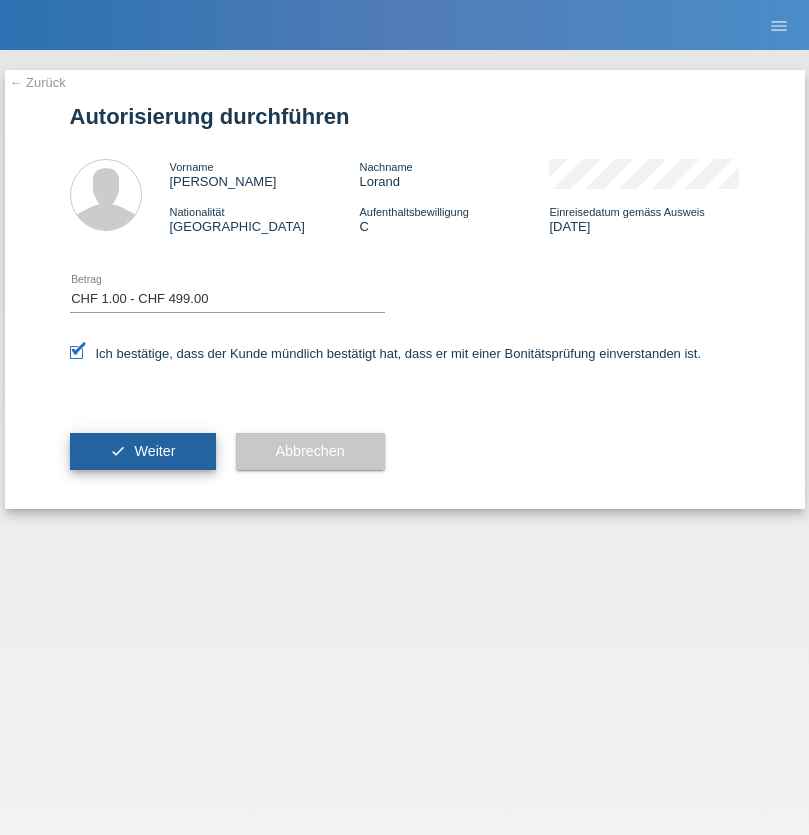 click on "Weiter" at bounding box center (154, 451) 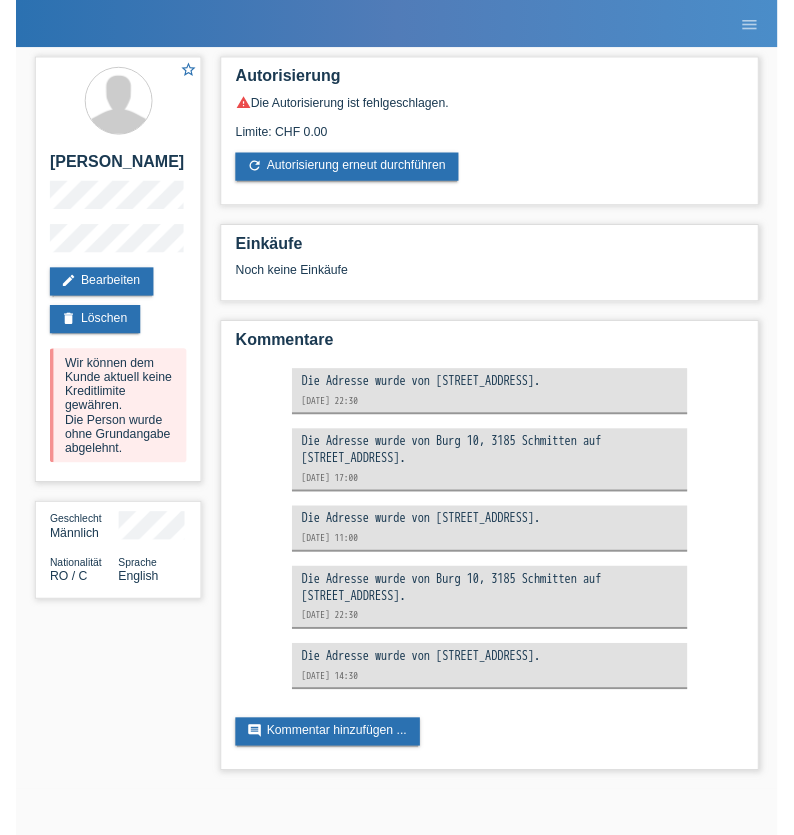 scroll, scrollTop: 0, scrollLeft: 0, axis: both 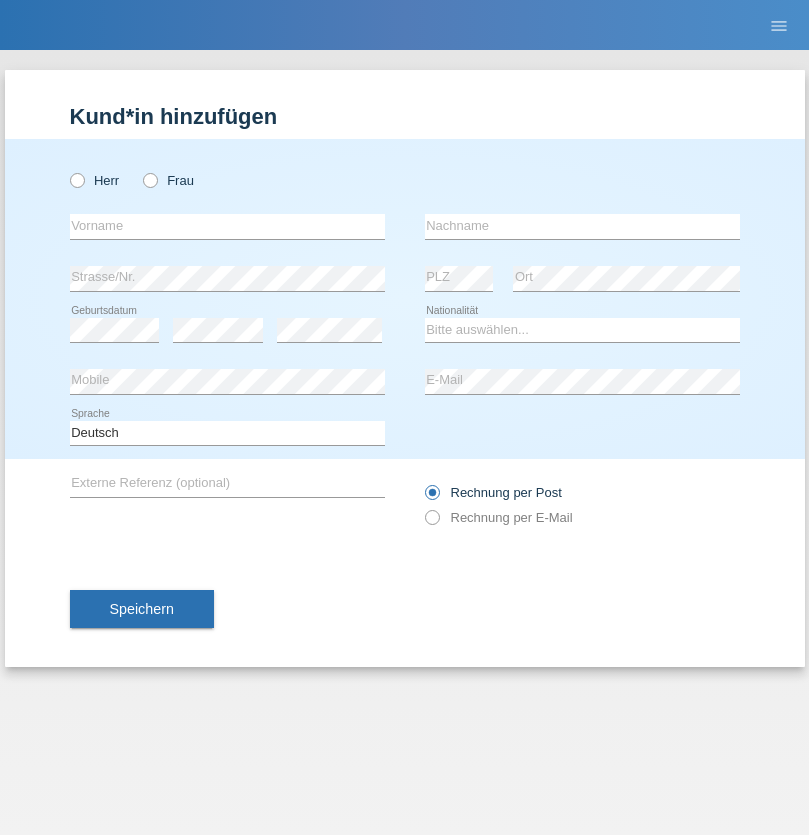 radio on "true" 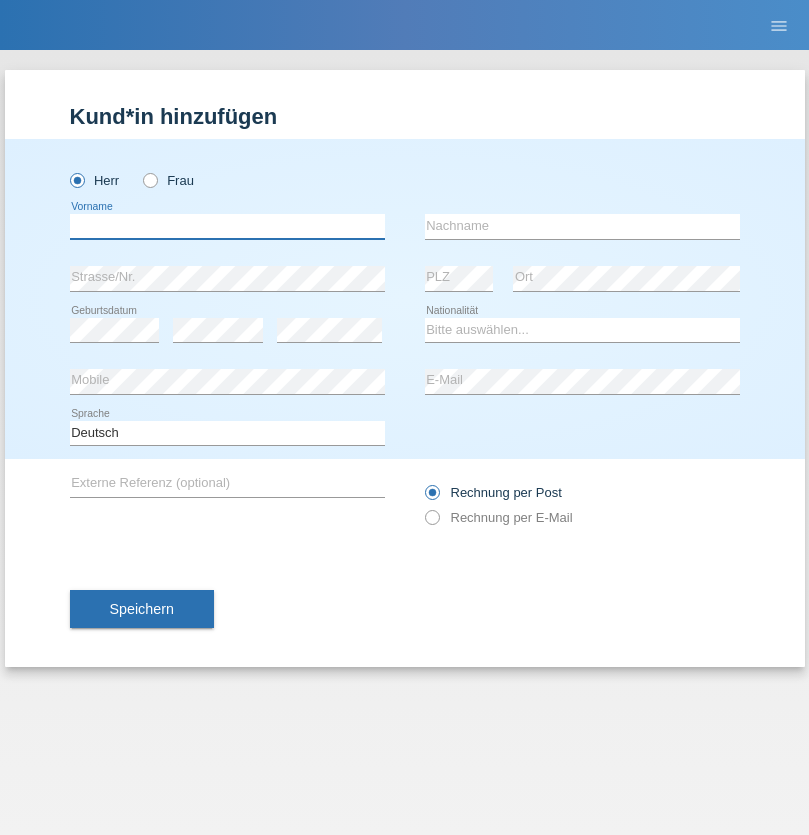 click at bounding box center (227, 226) 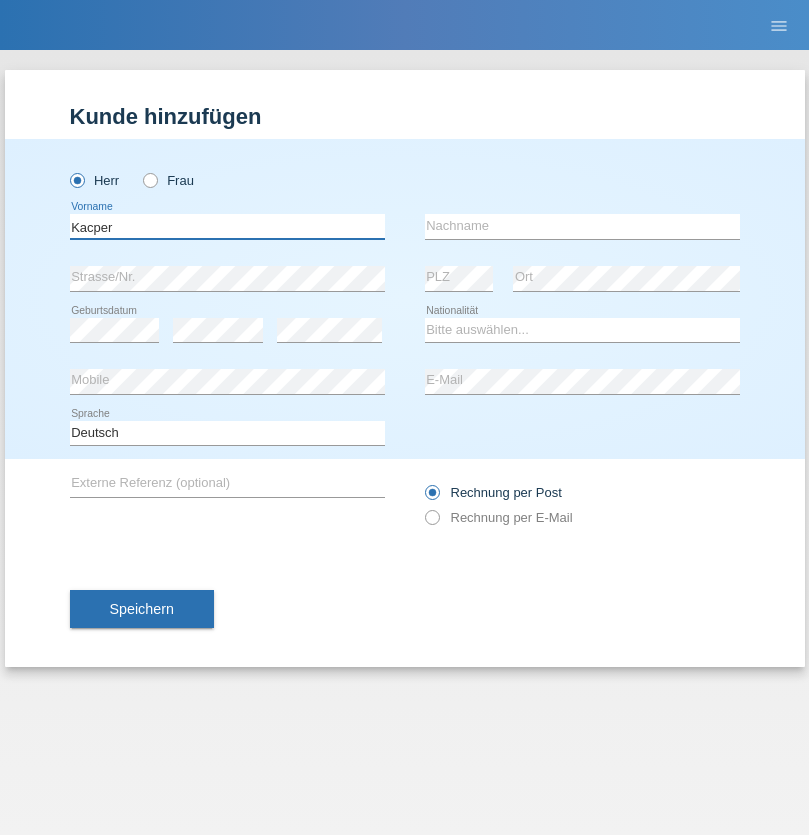 type on "Kacper" 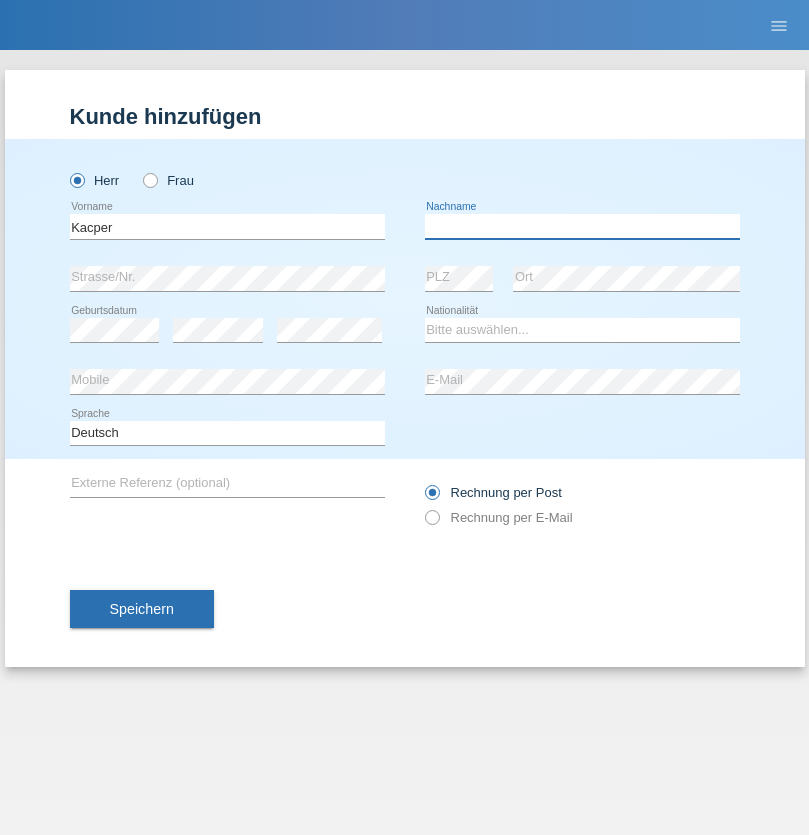 click at bounding box center (582, 226) 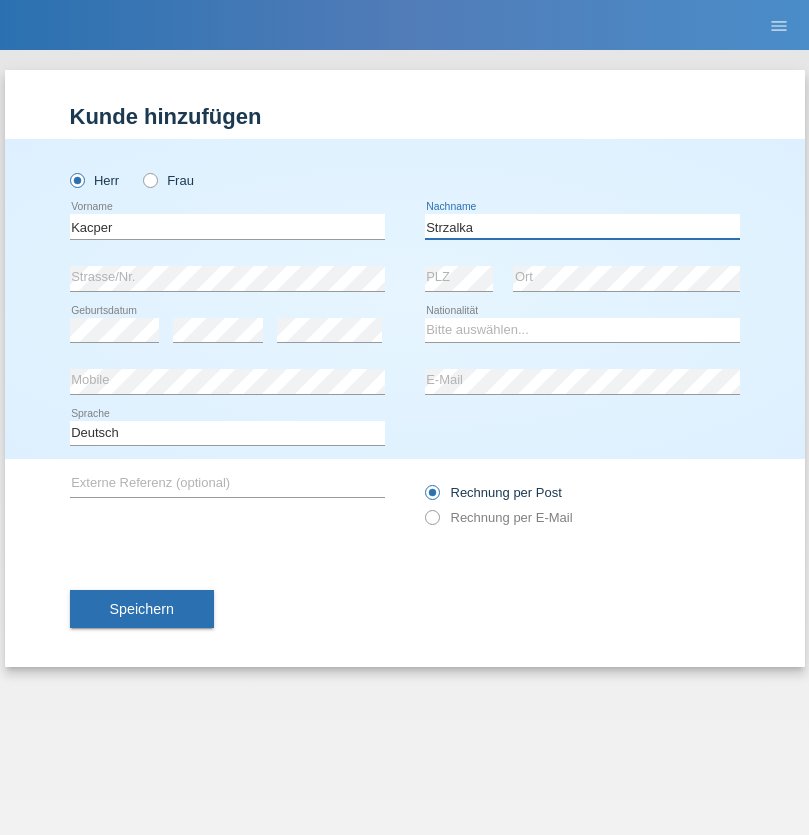 type on "Strzalka" 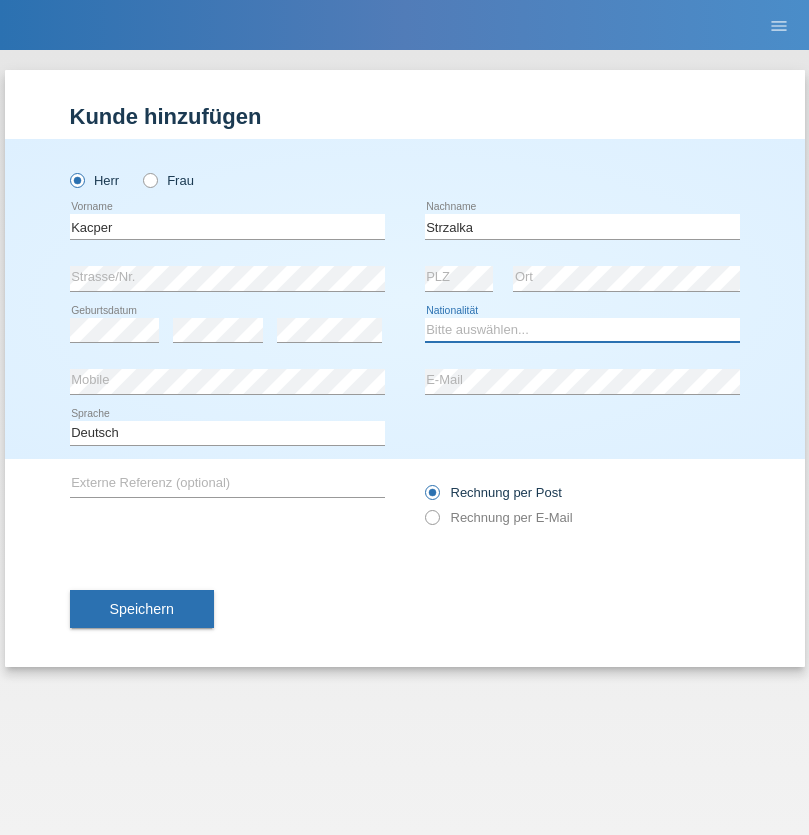 select on "PL" 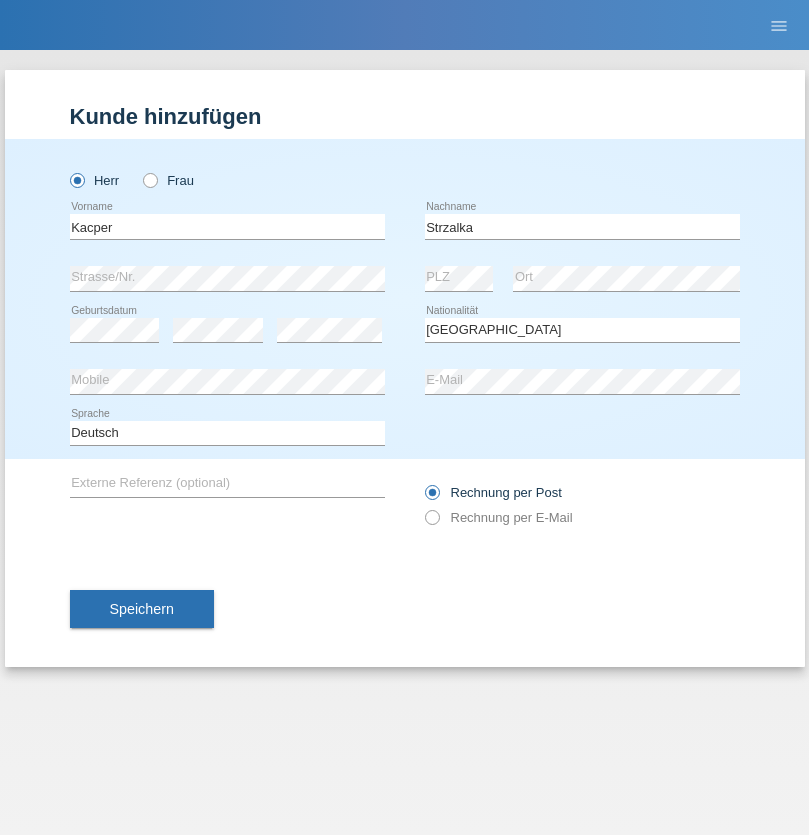 select on "C" 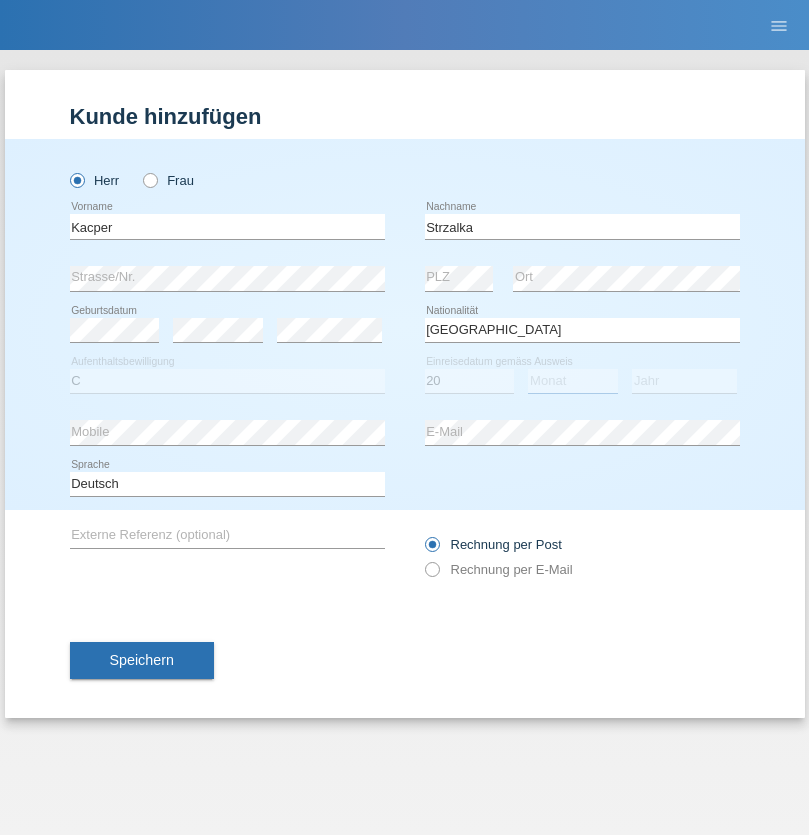 select on "01" 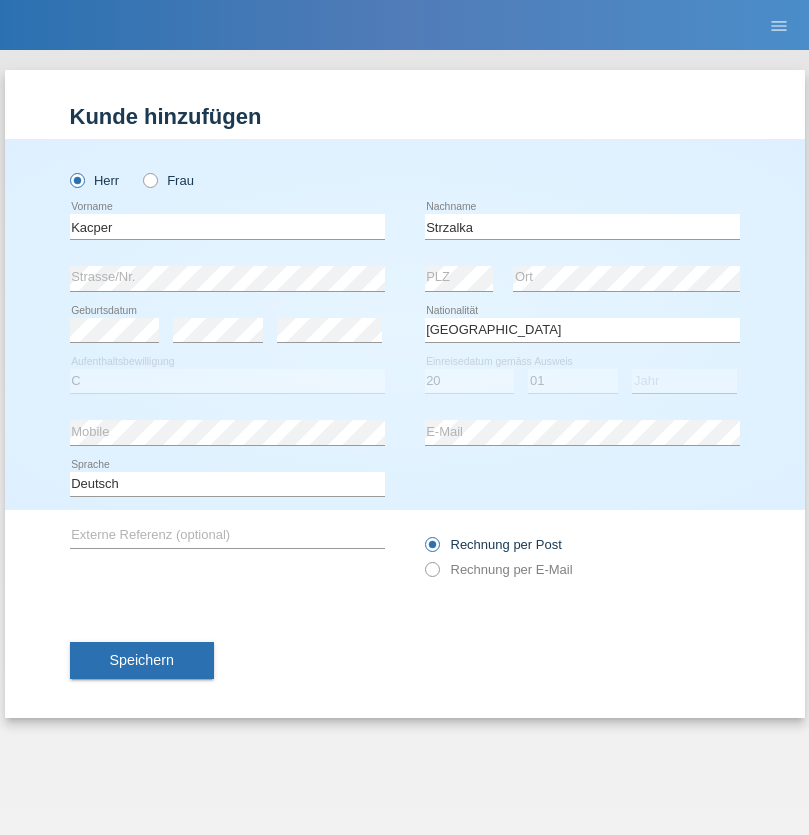 select on "2021" 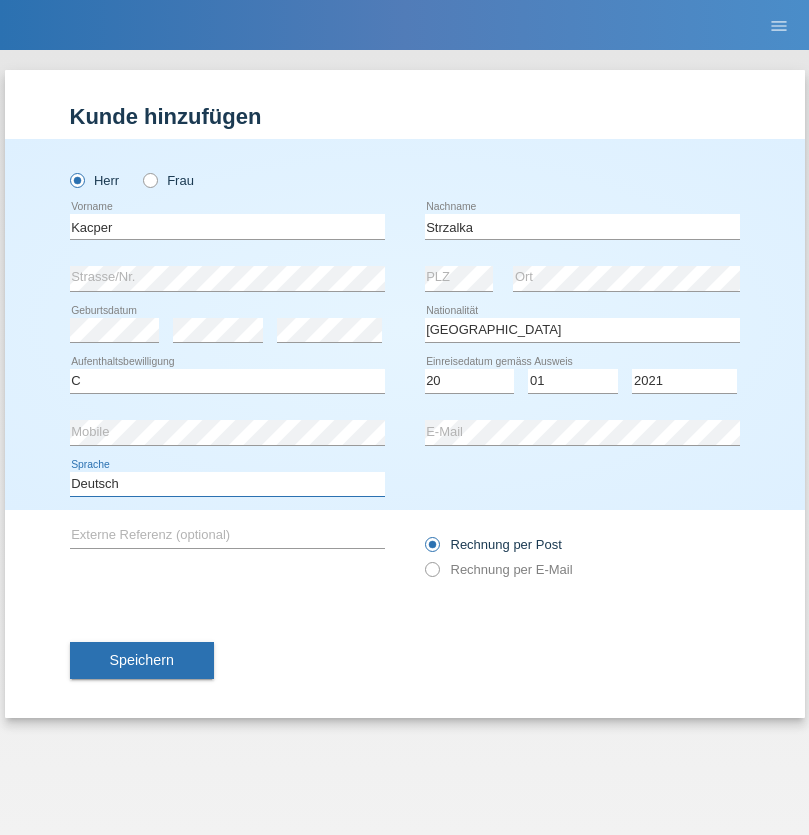 select on "en" 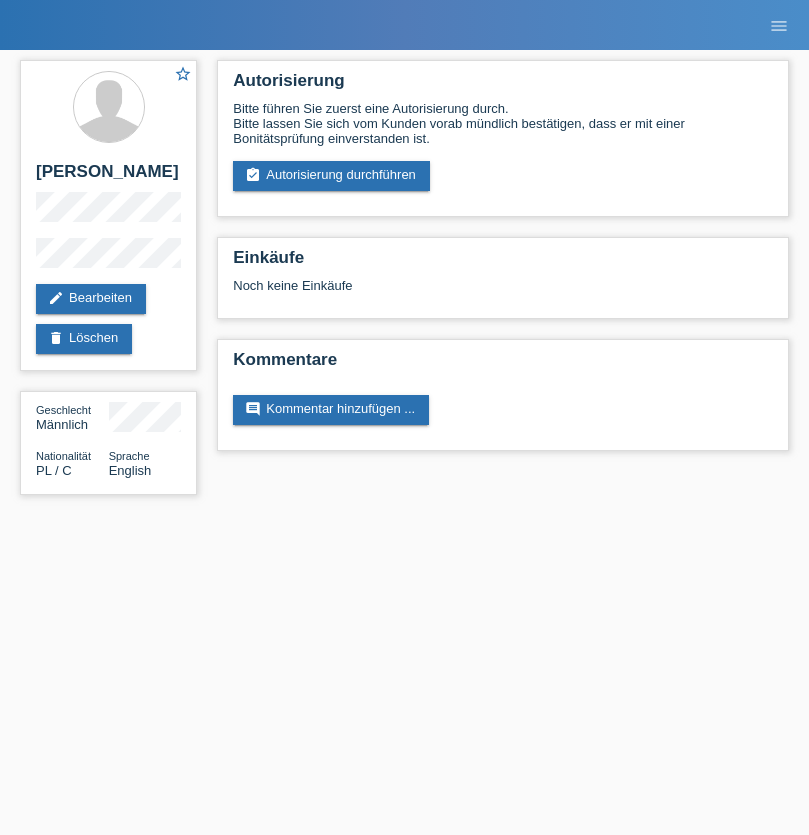 scroll, scrollTop: 0, scrollLeft: 0, axis: both 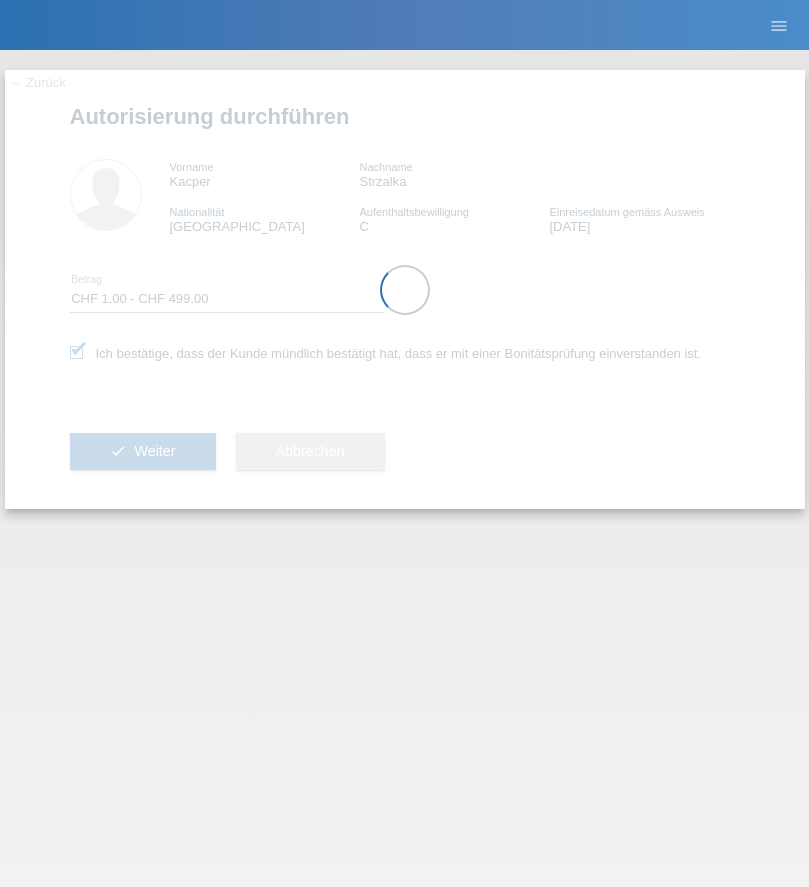 select on "1" 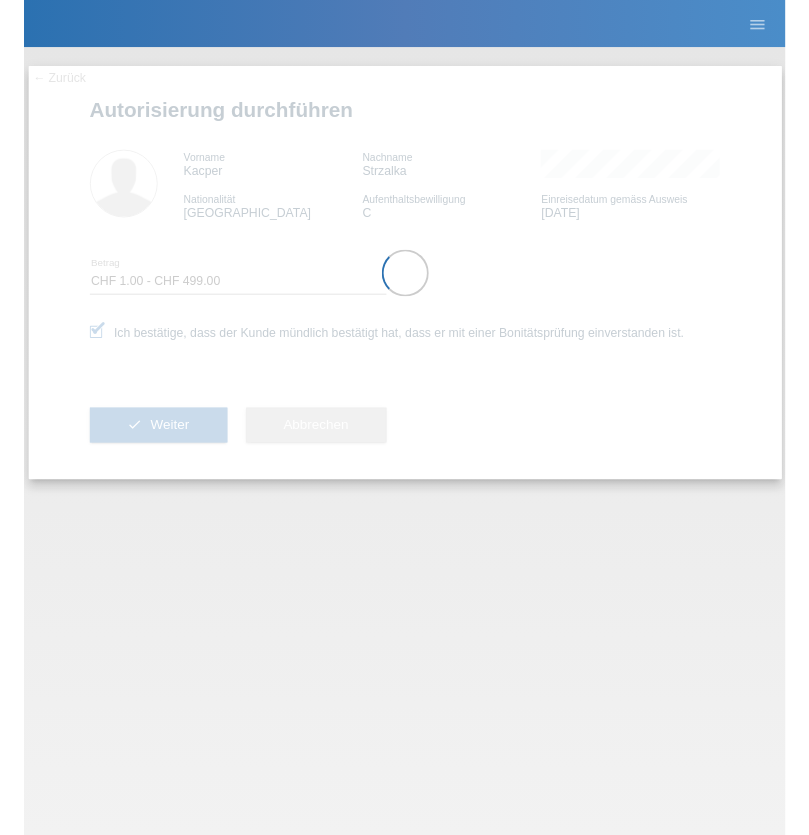 scroll, scrollTop: 0, scrollLeft: 0, axis: both 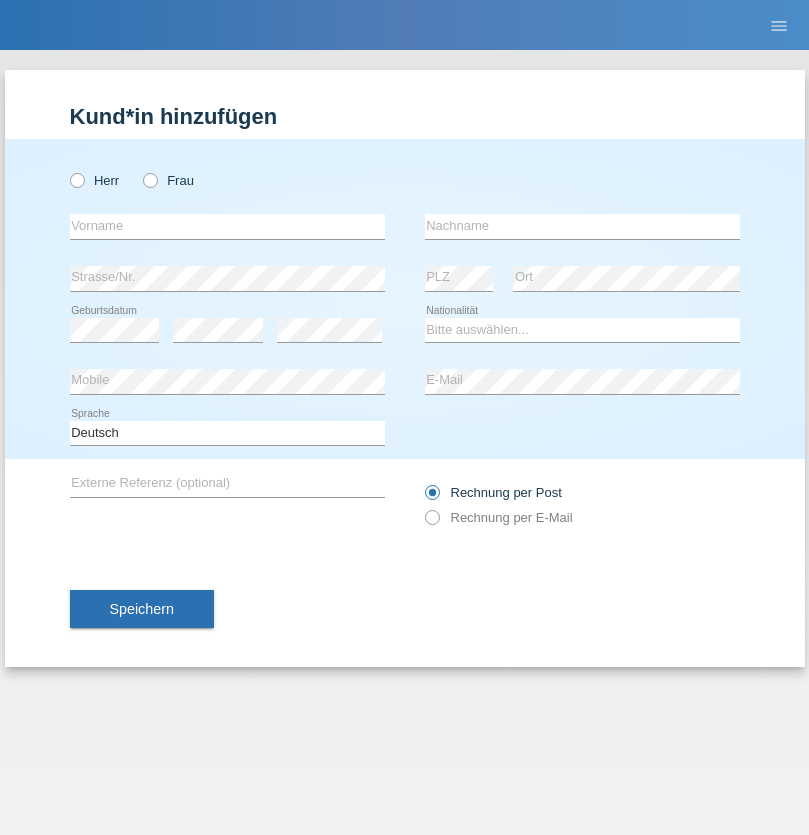 radio on "true" 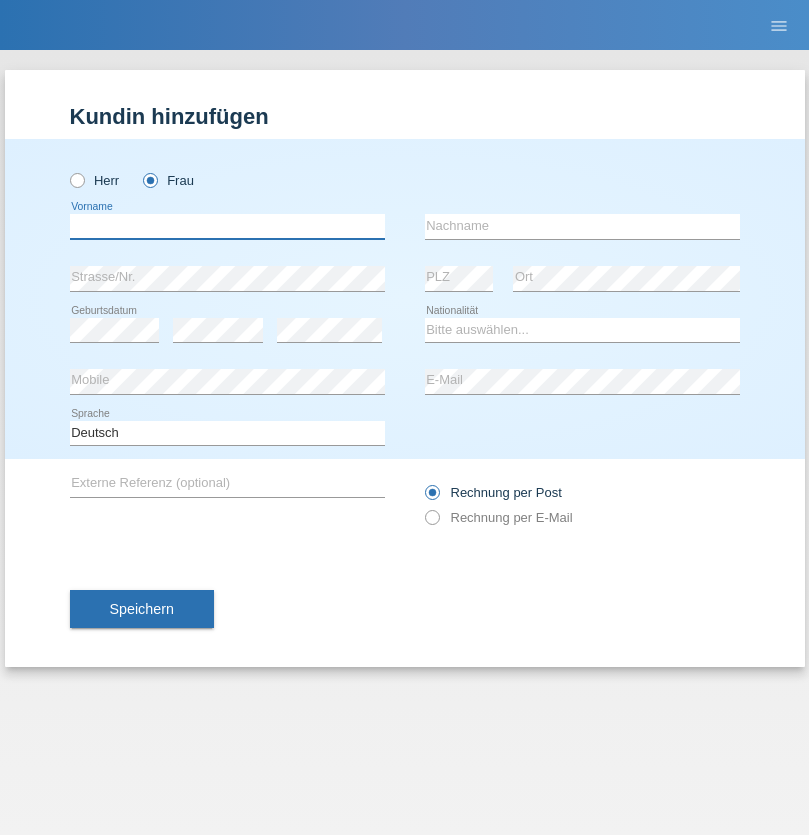 click at bounding box center [227, 226] 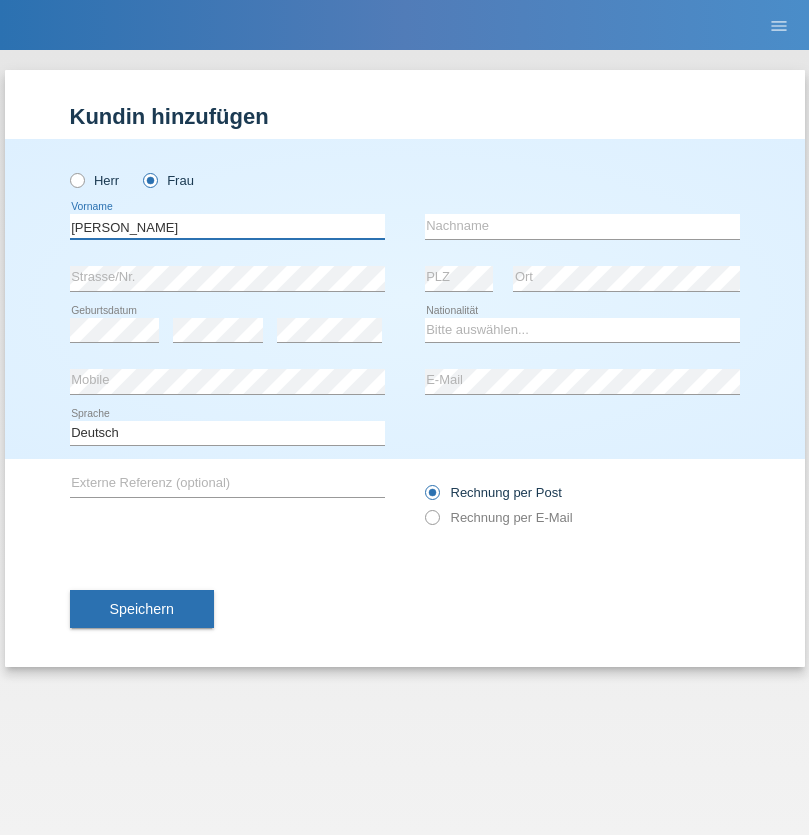 type on "[PERSON_NAME]" 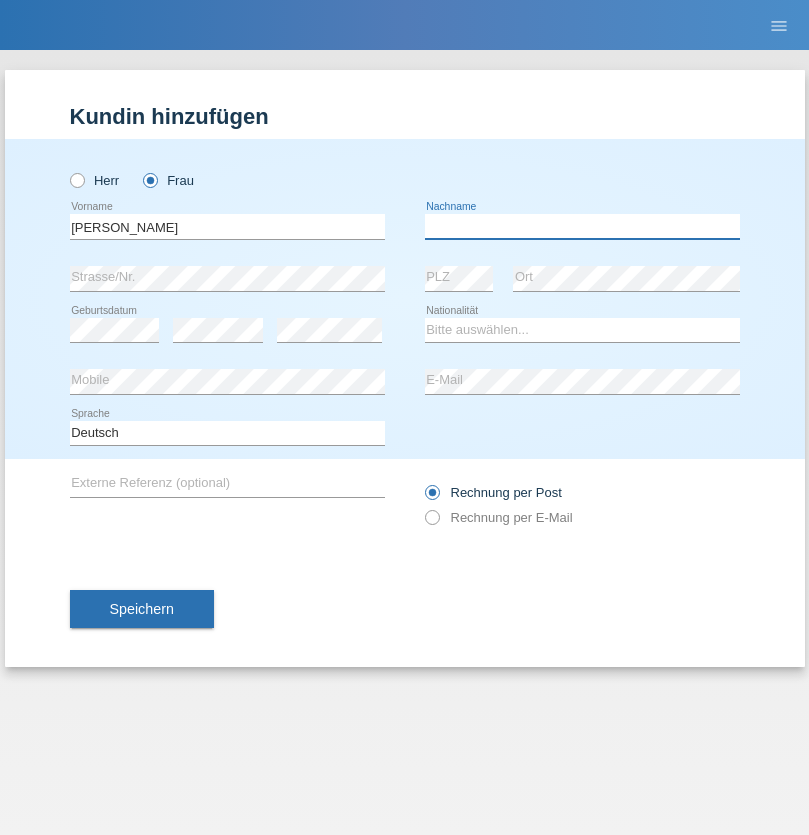 click at bounding box center [582, 226] 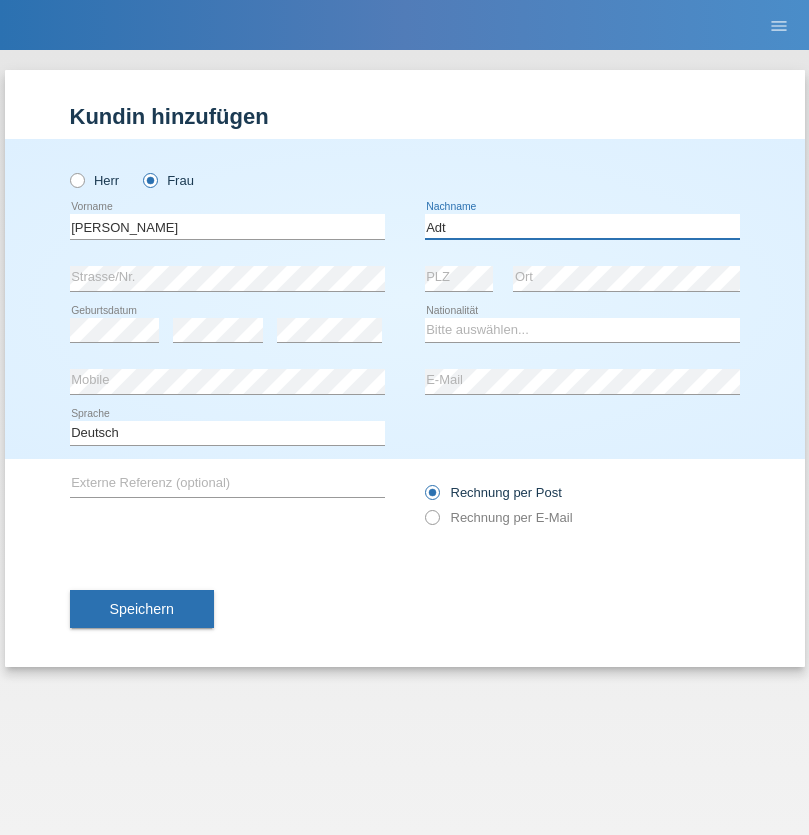 type on "Adt" 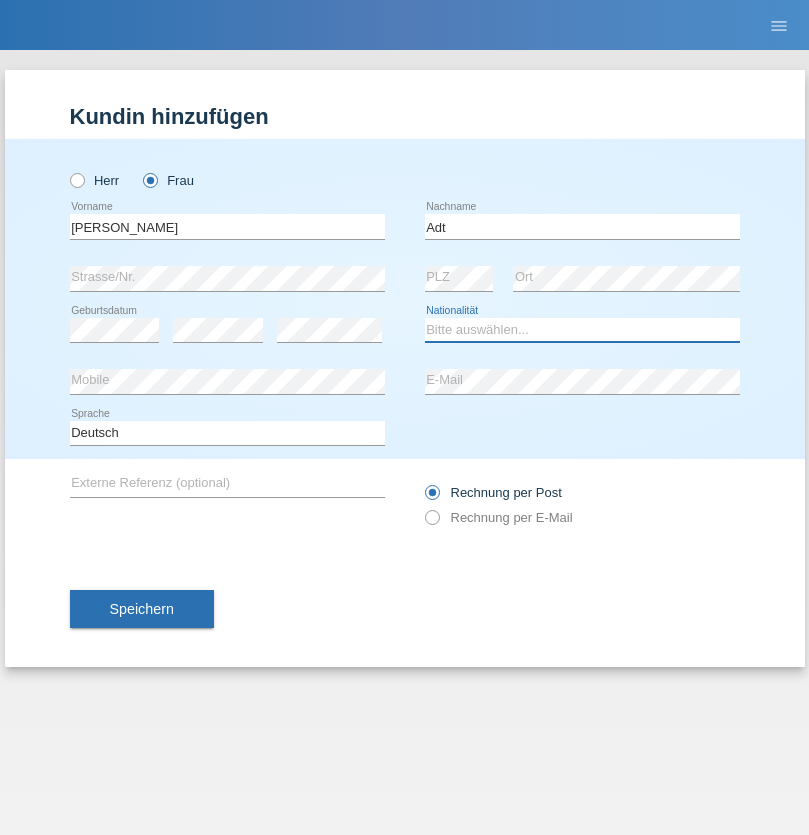select on "LI" 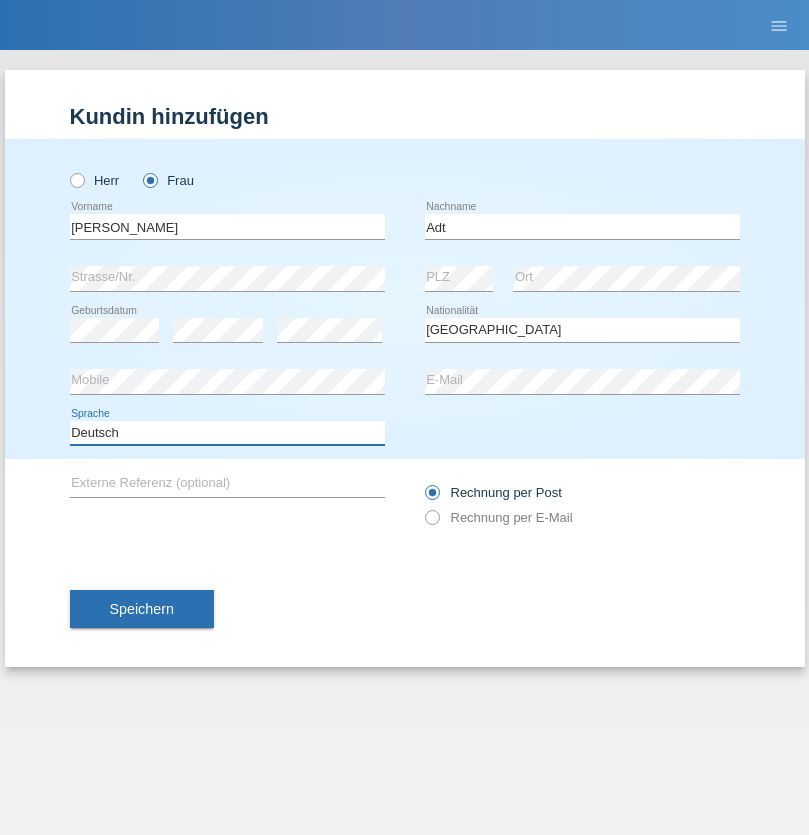 select on "en" 